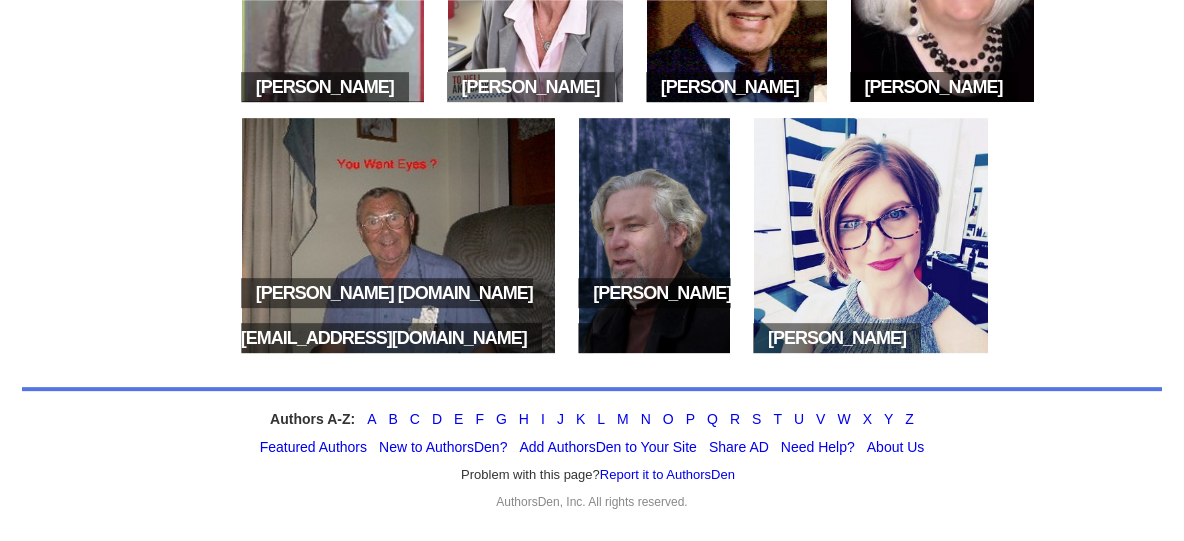 scroll, scrollTop: 1746, scrollLeft: 0, axis: vertical 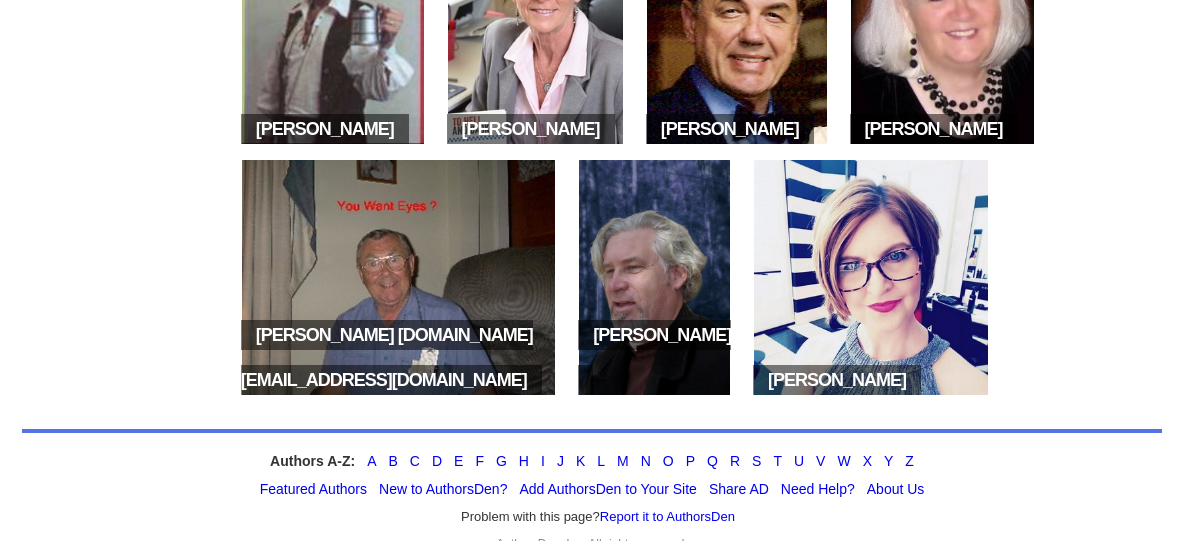click at bounding box center [654, 277] 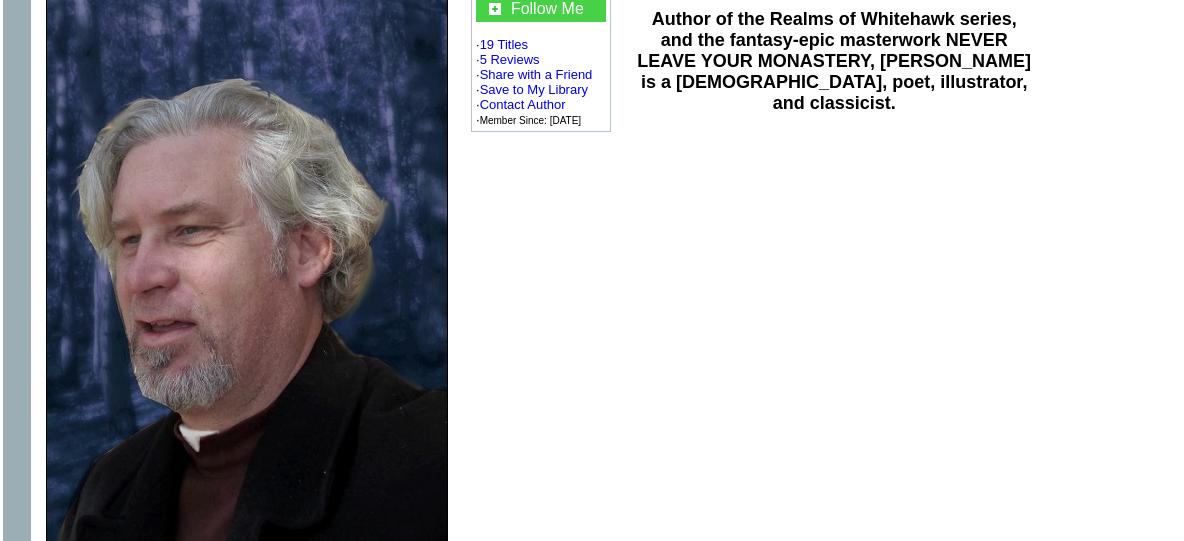 scroll, scrollTop: 0, scrollLeft: 0, axis: both 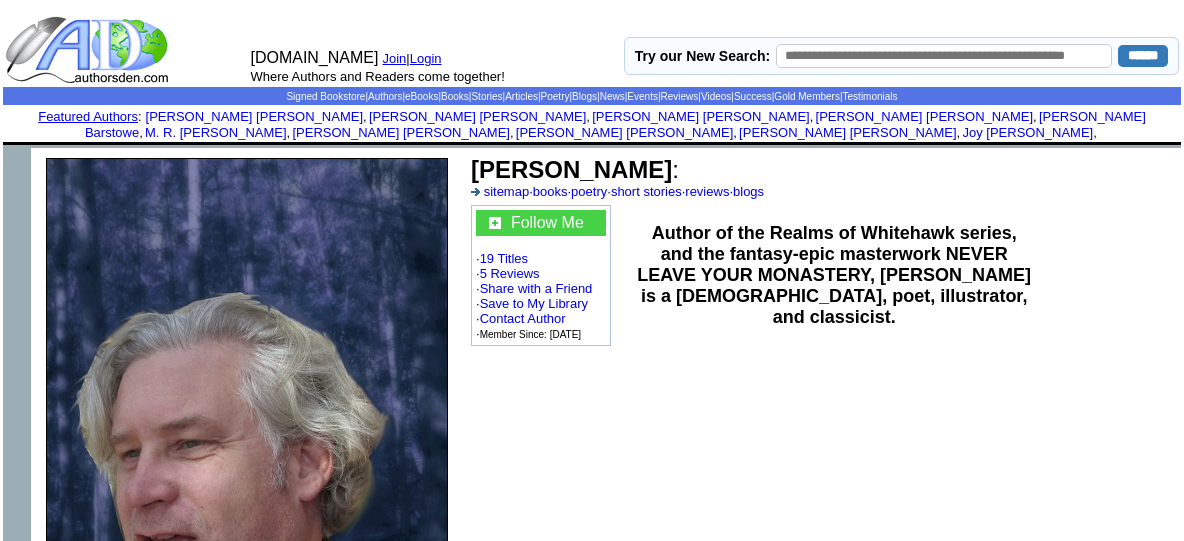 click on "Login" at bounding box center [426, 58] 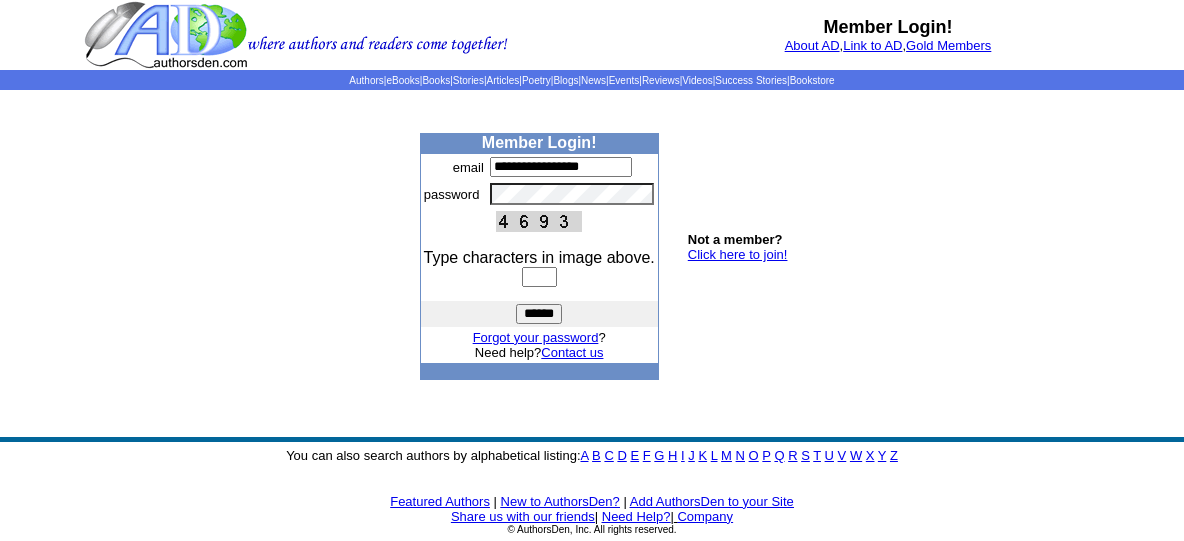 scroll, scrollTop: 0, scrollLeft: 0, axis: both 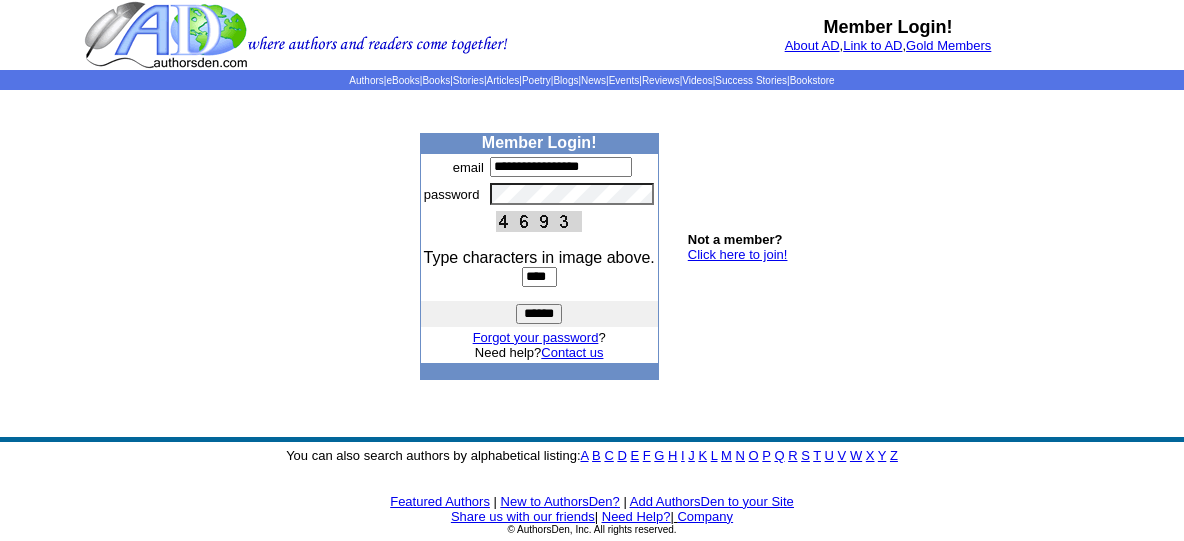 type on "****" 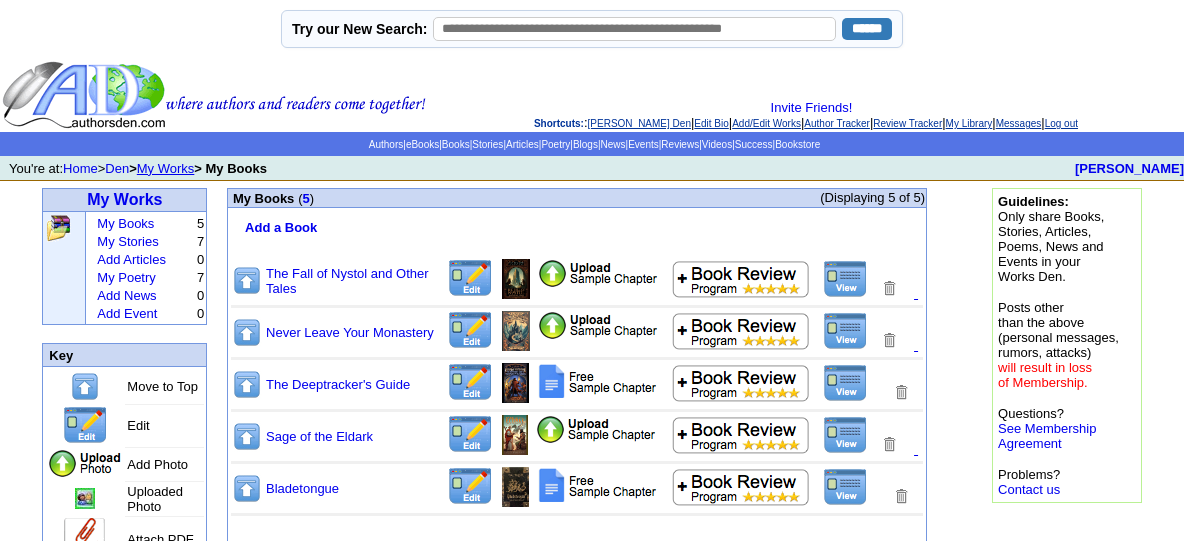 scroll, scrollTop: 0, scrollLeft: 0, axis: both 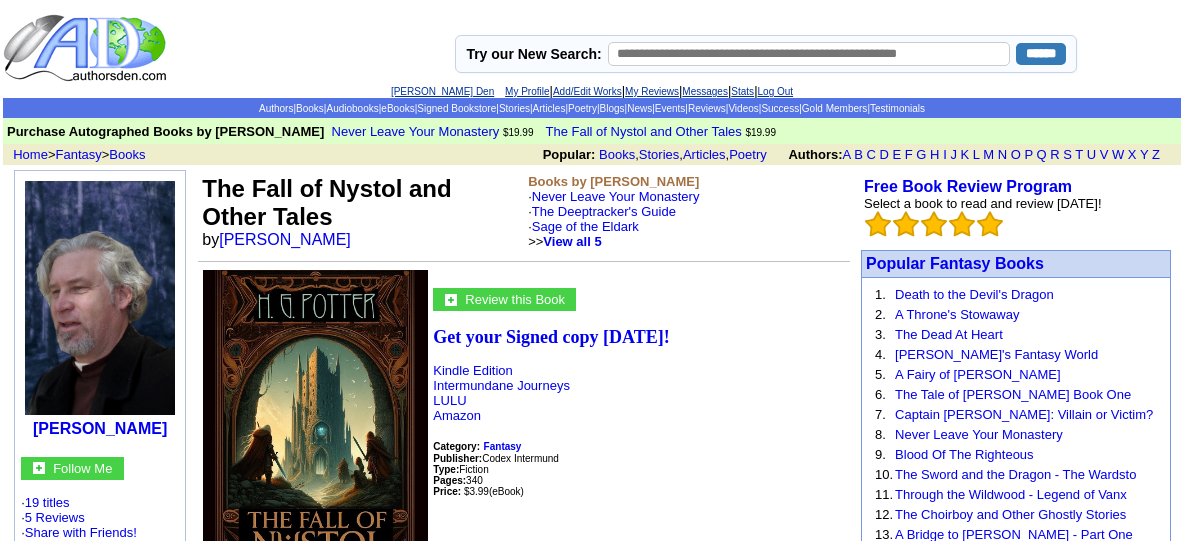 click on "Get
your Signed copy today!
Kindle Edition Intermundane Journeys LULU Amazon
Category:
Fantasy
Publisher:  Codex Intermund
Type:  Fiction
Pages:  340
Price:   $3.99  (eBook)" at bounding box center (524, 471) 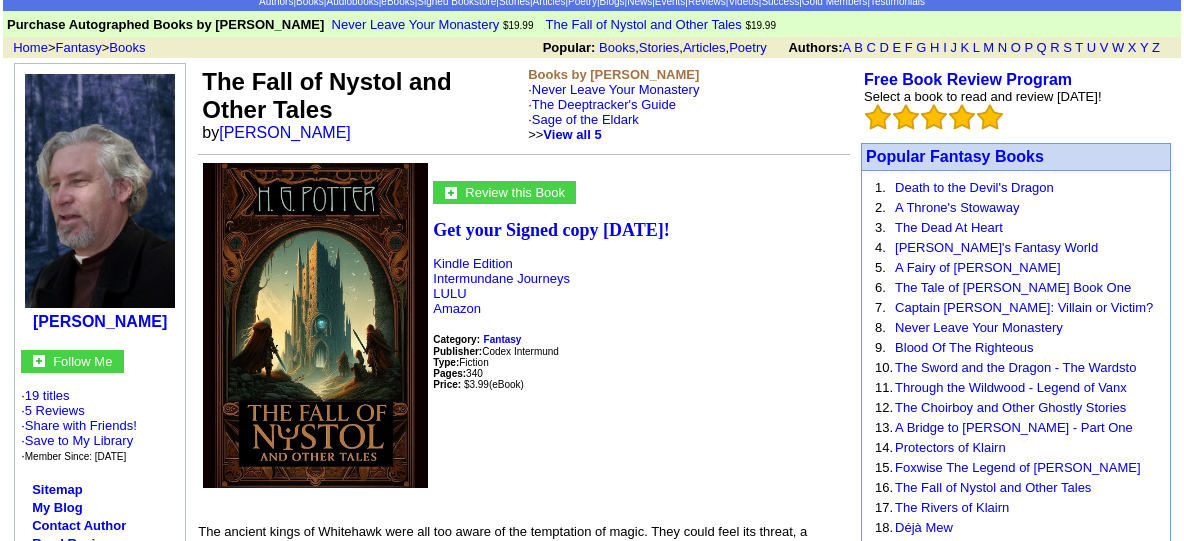 scroll, scrollTop: 214, scrollLeft: 0, axis: vertical 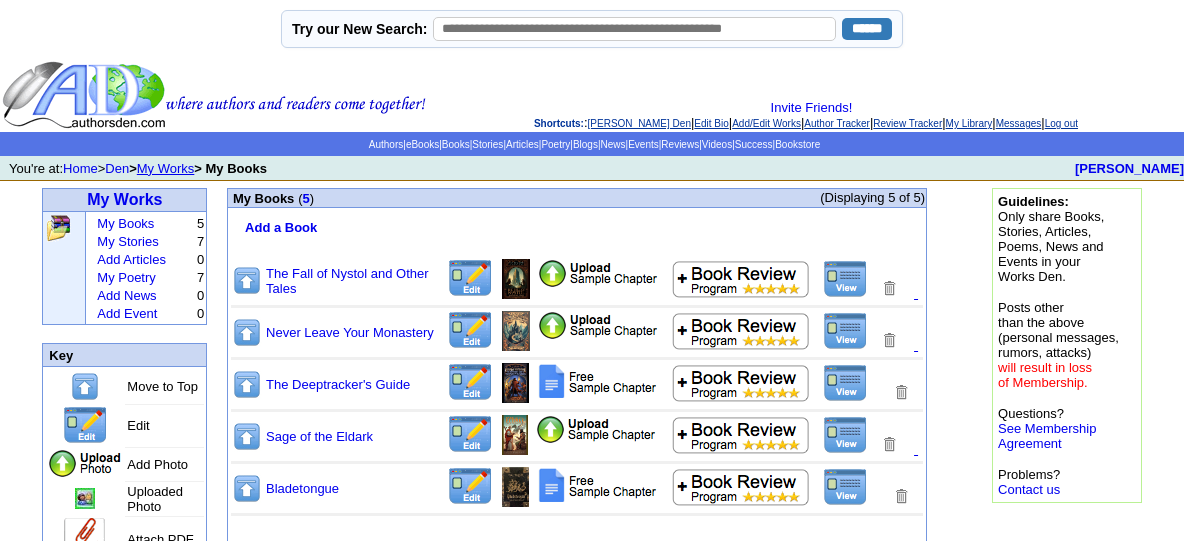 click at bounding box center [845, 279] 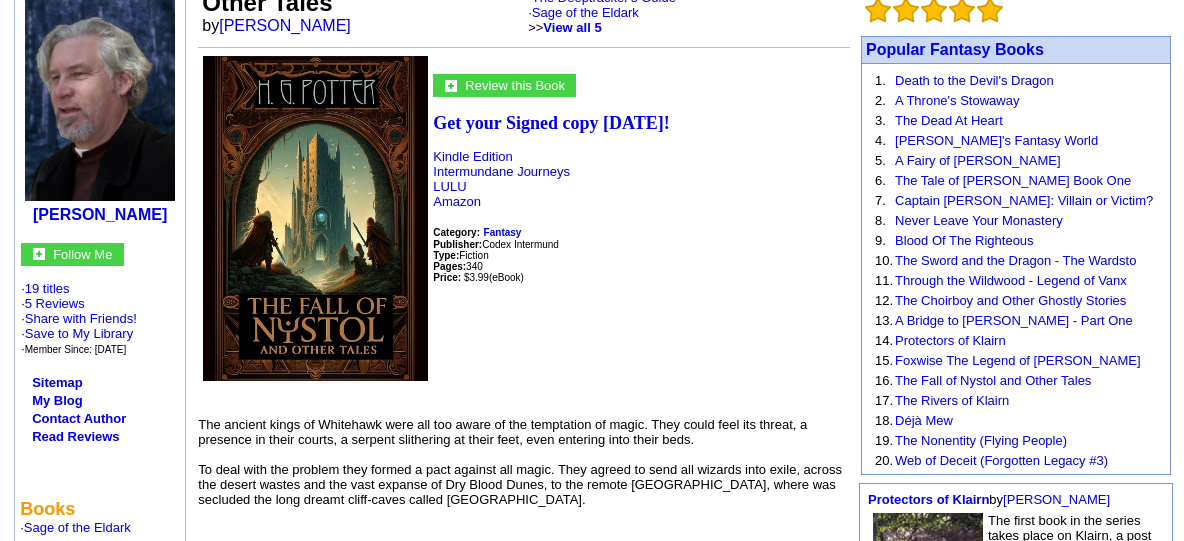 scroll, scrollTop: 0, scrollLeft: 0, axis: both 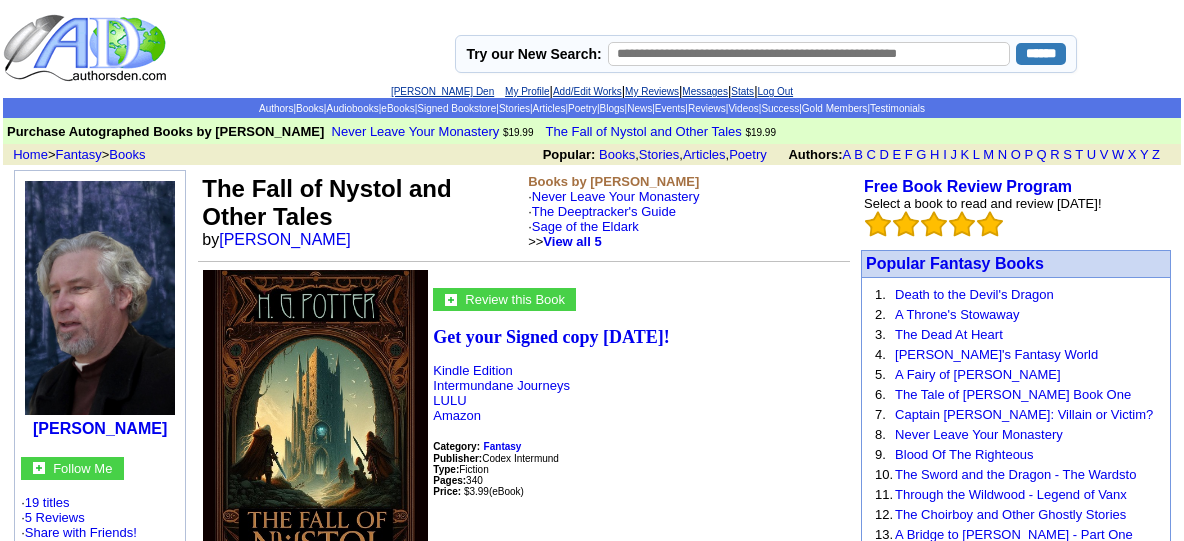 click on "[PERSON_NAME] Den" at bounding box center [442, 91] 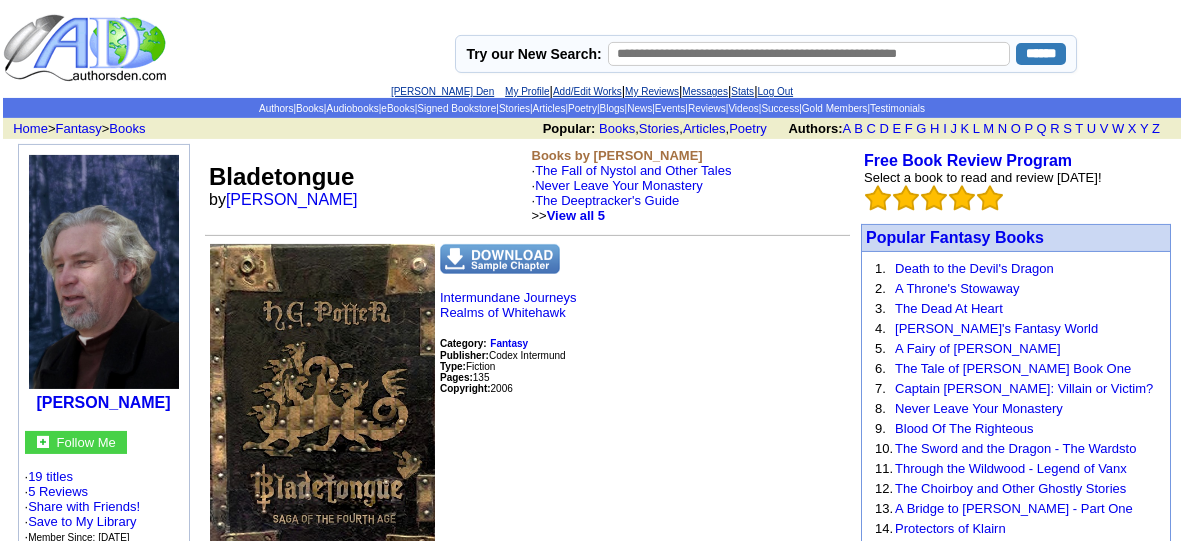 scroll, scrollTop: 0, scrollLeft: 0, axis: both 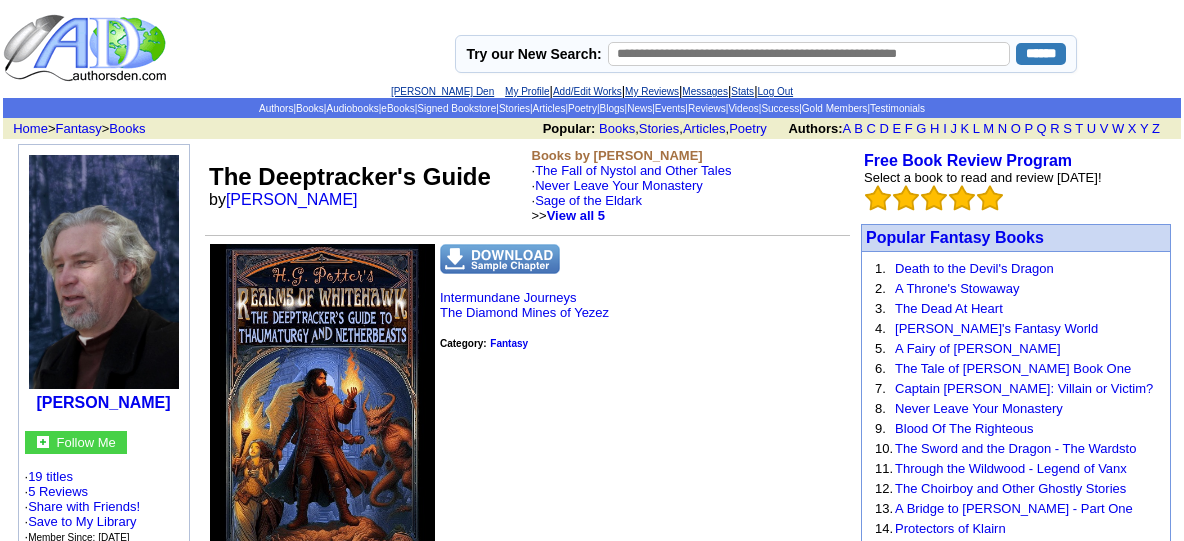 click on "[PERSON_NAME] Den" at bounding box center (442, 91) 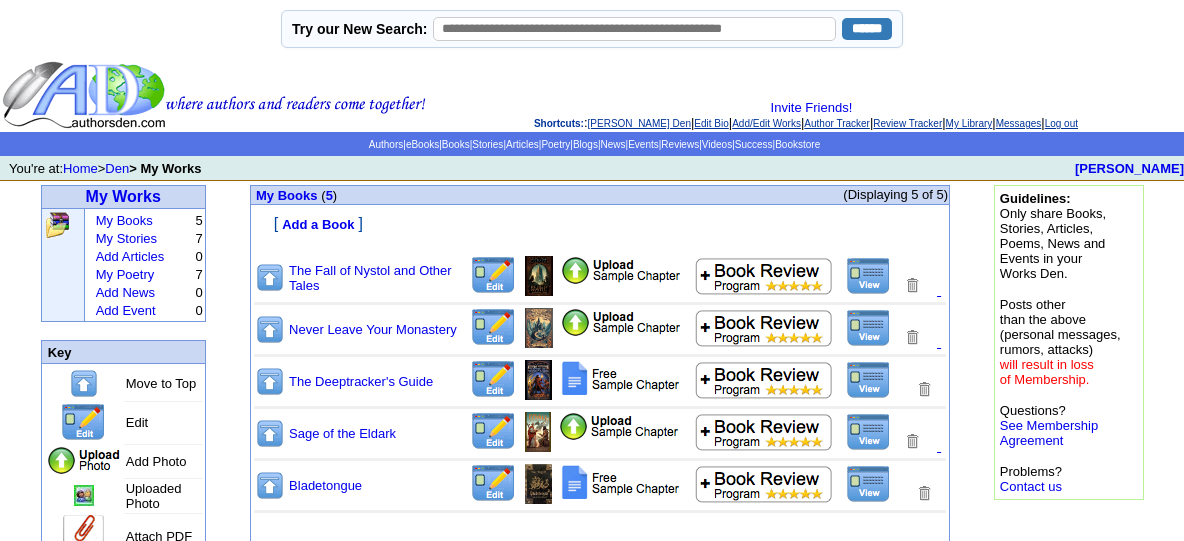 scroll, scrollTop: 0, scrollLeft: 0, axis: both 